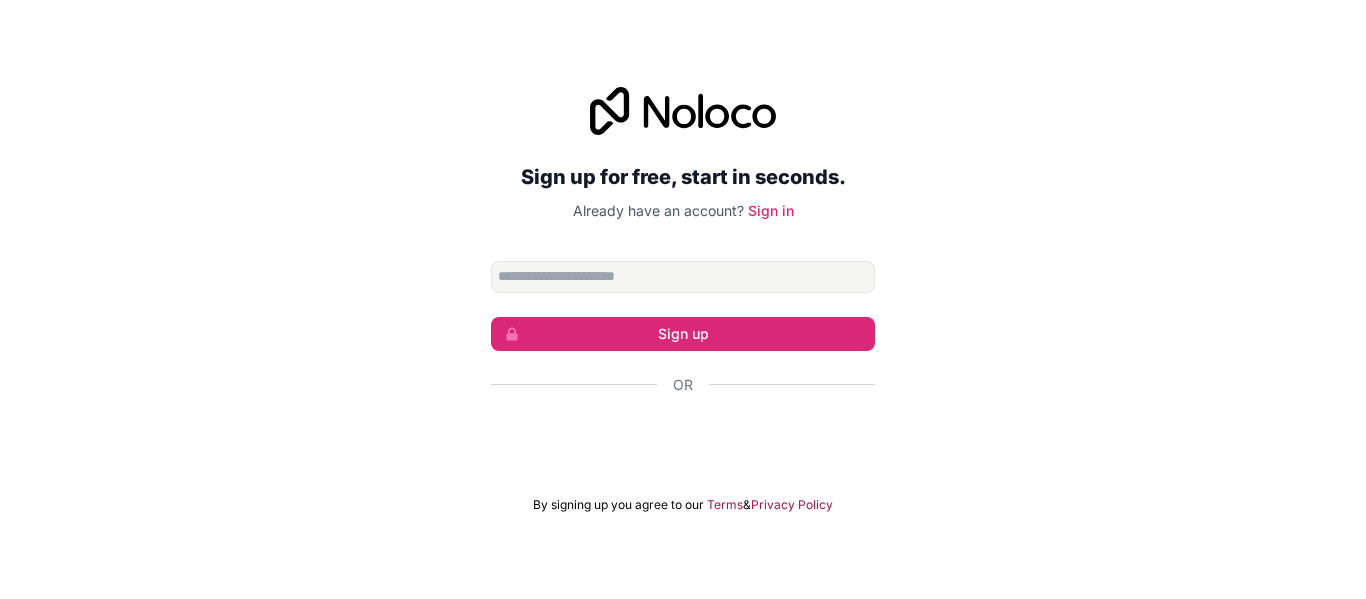 scroll, scrollTop: 0, scrollLeft: 0, axis: both 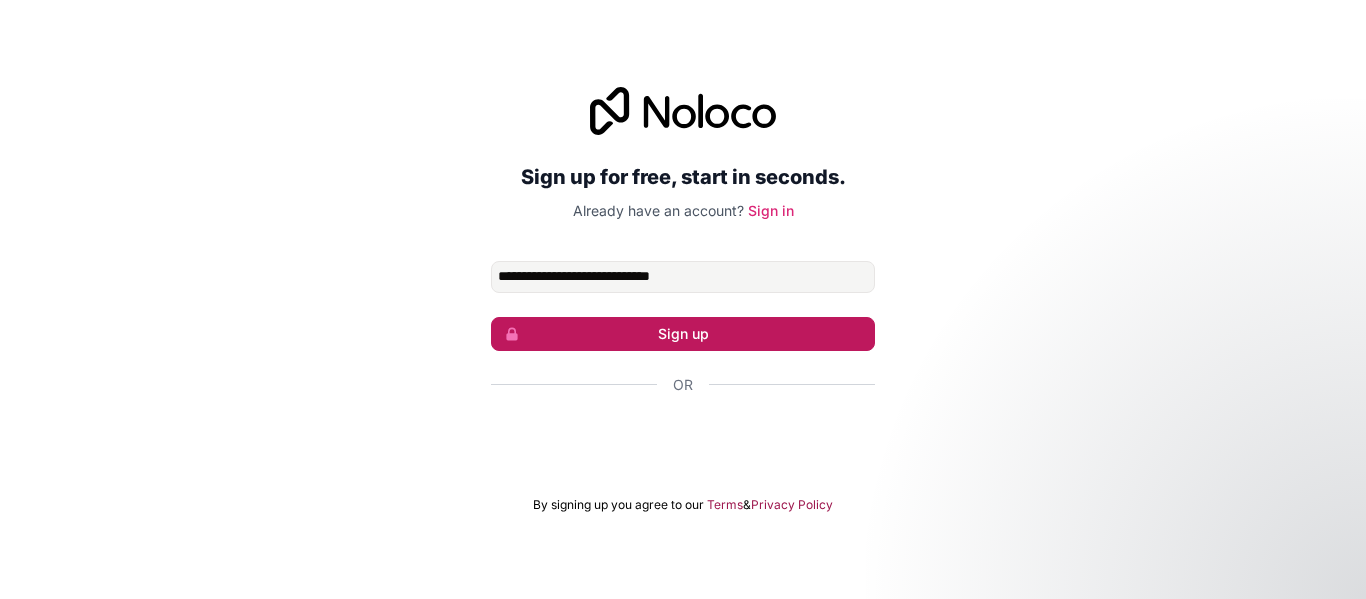 click on "Sign up" at bounding box center [683, 334] 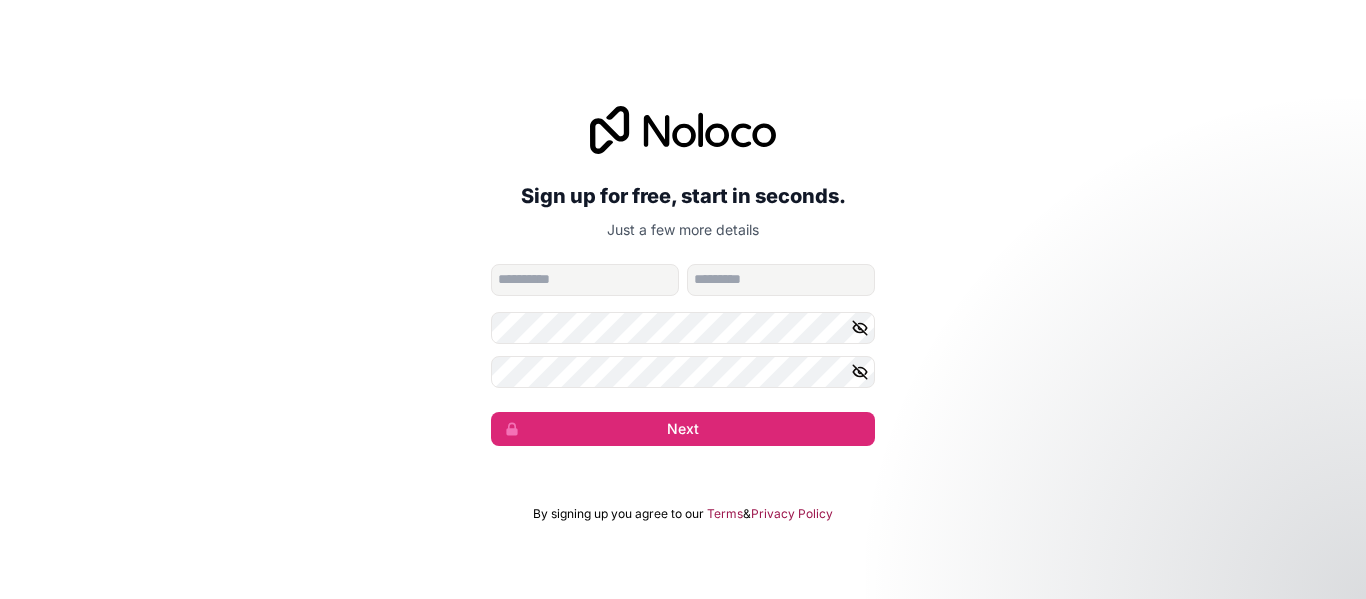 click at bounding box center (585, 280) 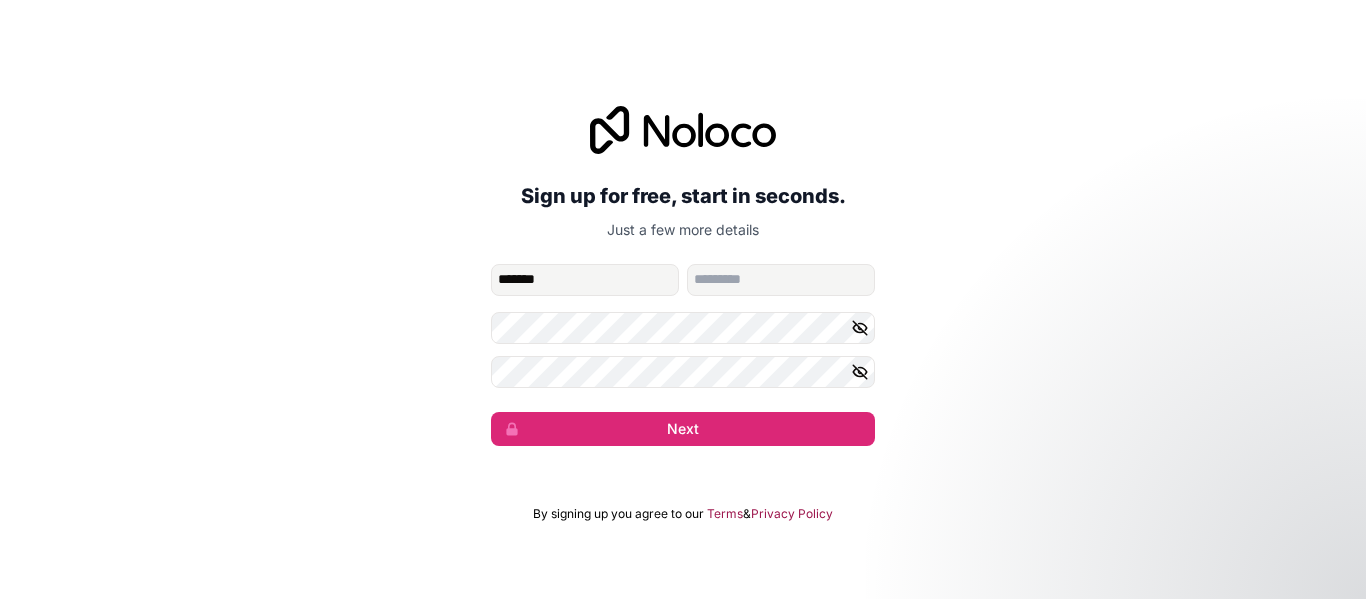 type on "*******" 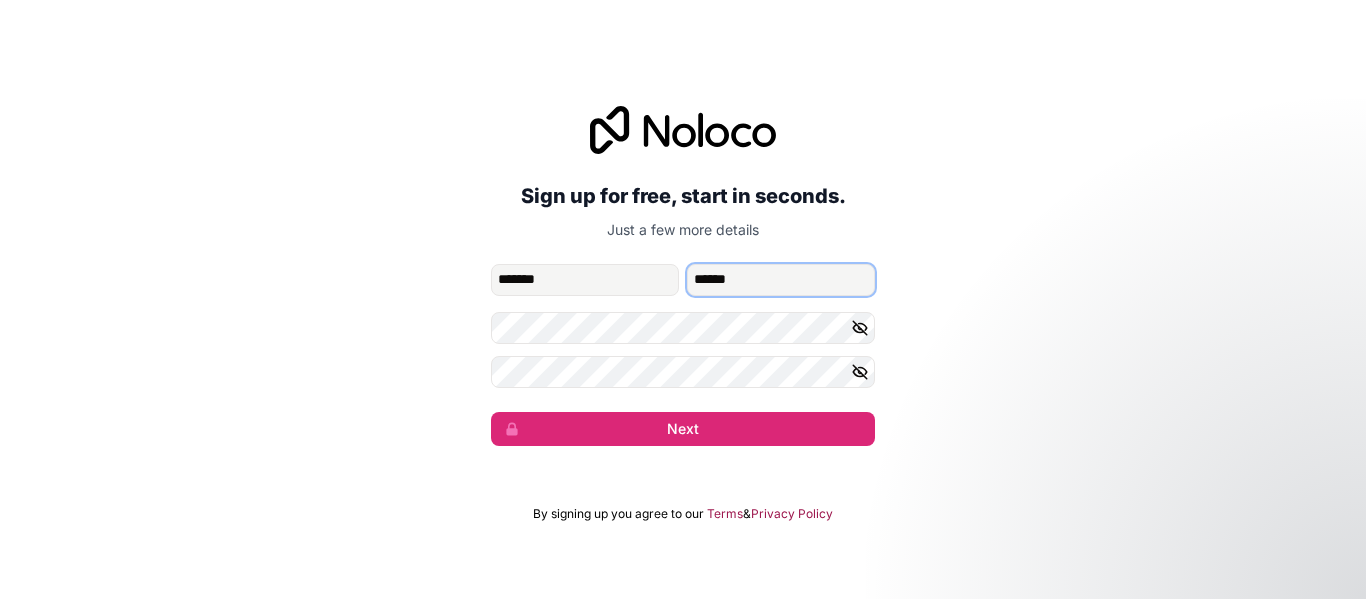 type on "******" 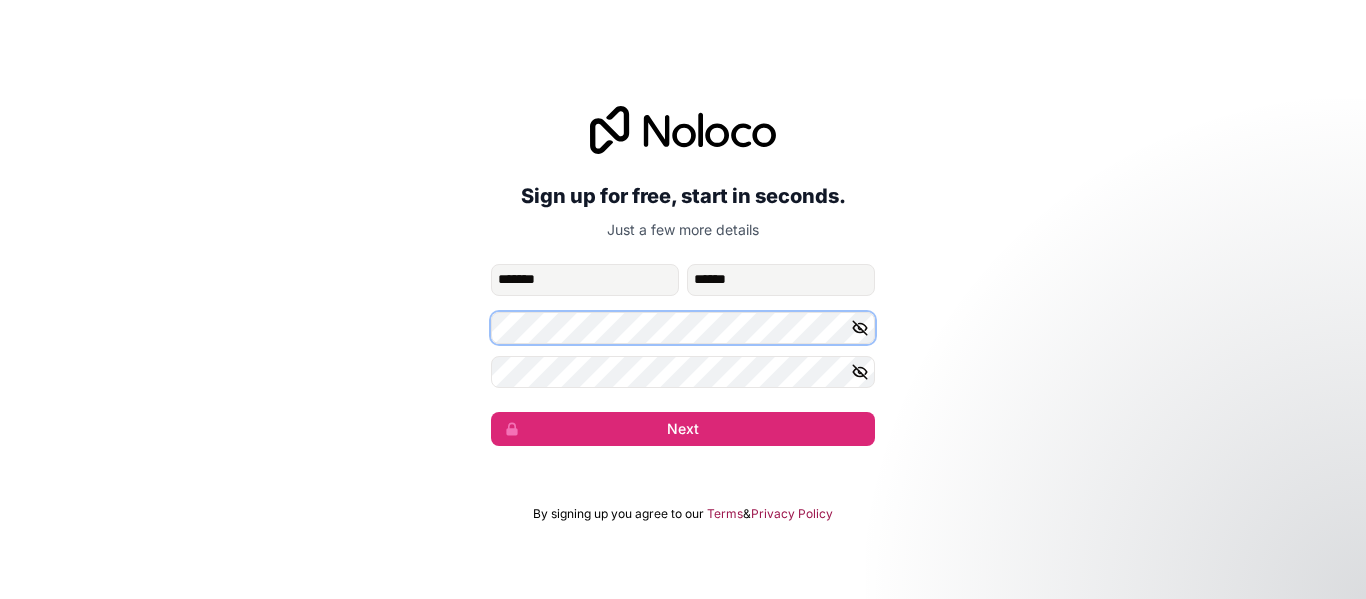 click on "Sign up for free, start in seconds. Just a few more details [MASK] [MASK] [MASK] Next" at bounding box center (683, 276) 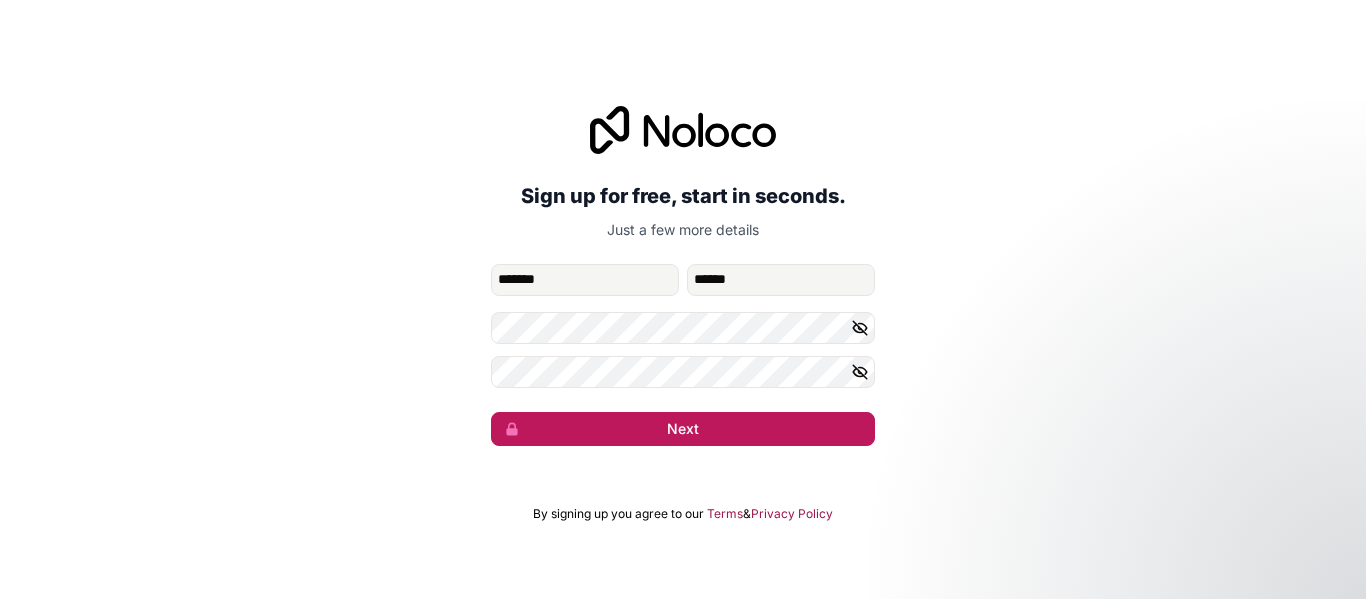 click on "Next" at bounding box center [683, 429] 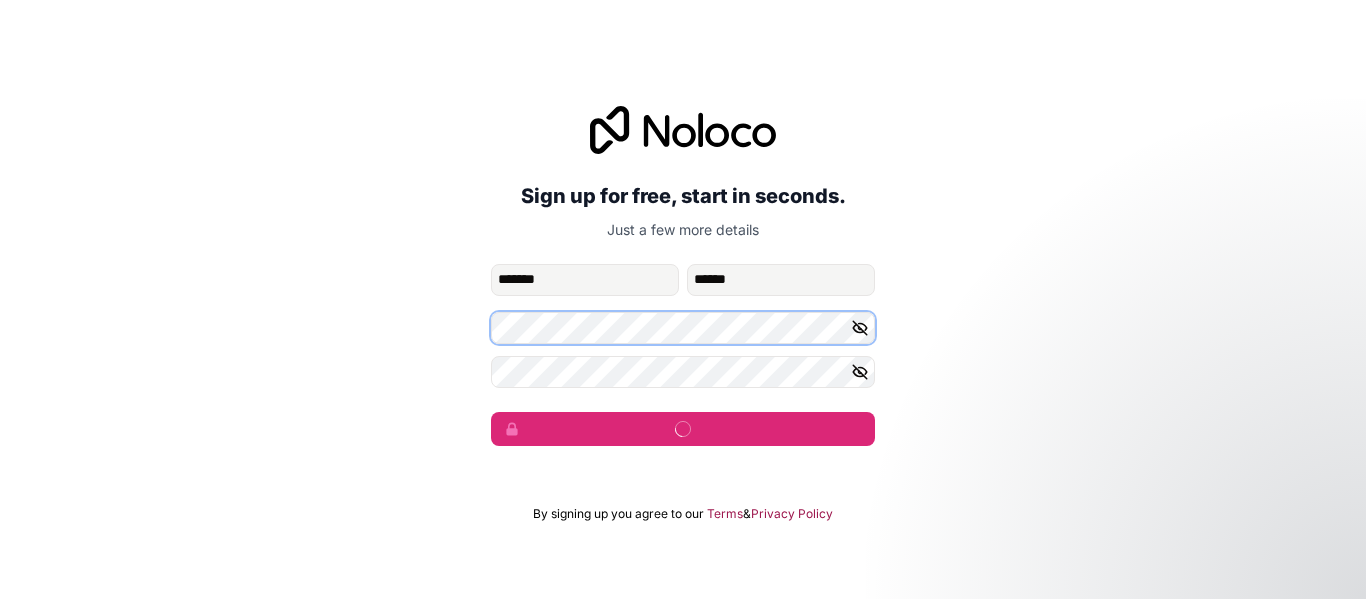 click on "**********" at bounding box center (683, 355) 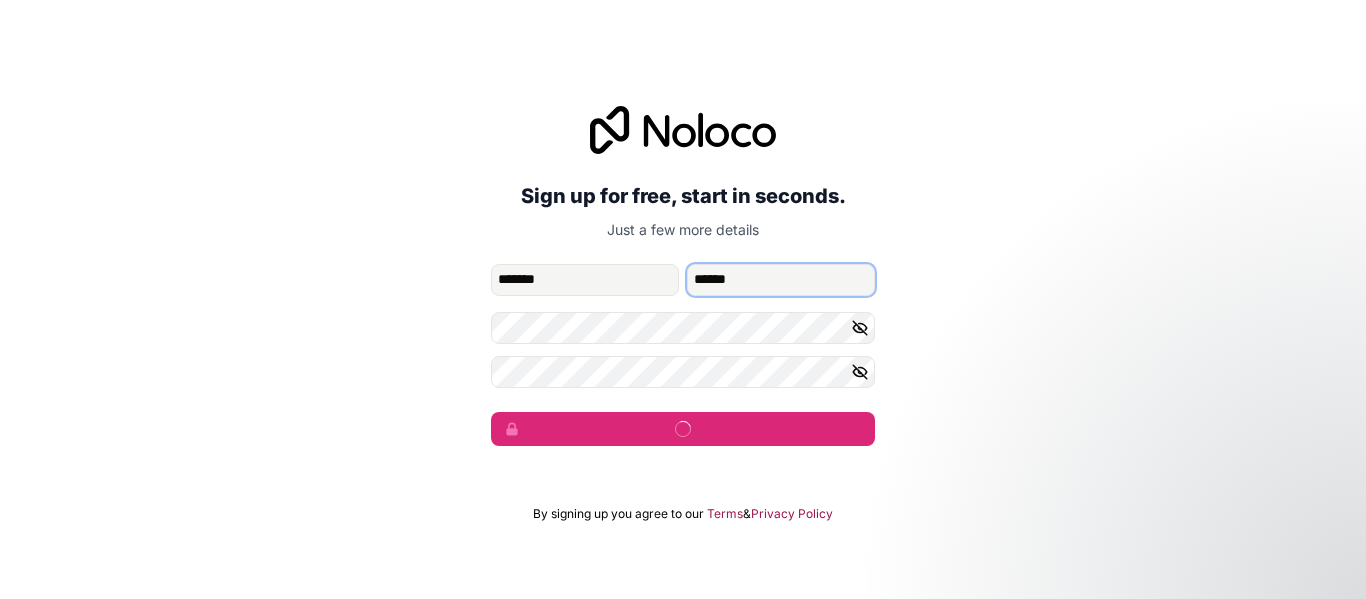 drag, startPoint x: 796, startPoint y: 270, endPoint x: 779, endPoint y: 224, distance: 49.0408 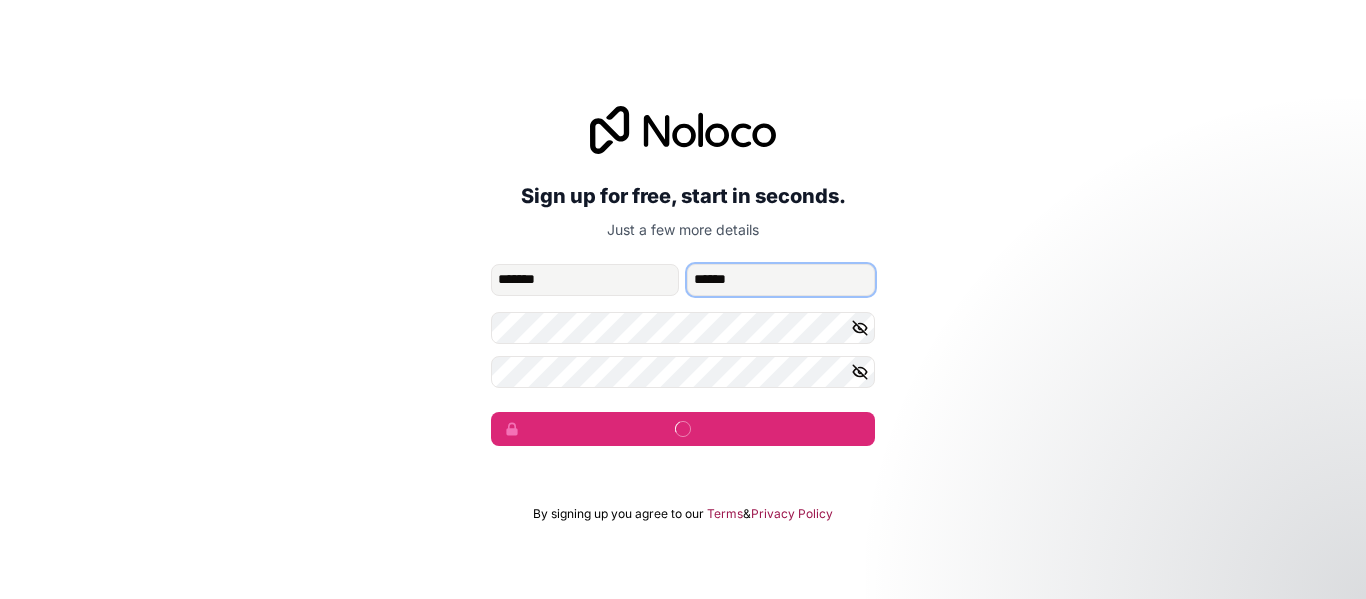 click on "Sign up for free, start in seconds. Just a few more details [MASK] [MASK] [MASK]" at bounding box center [683, 276] 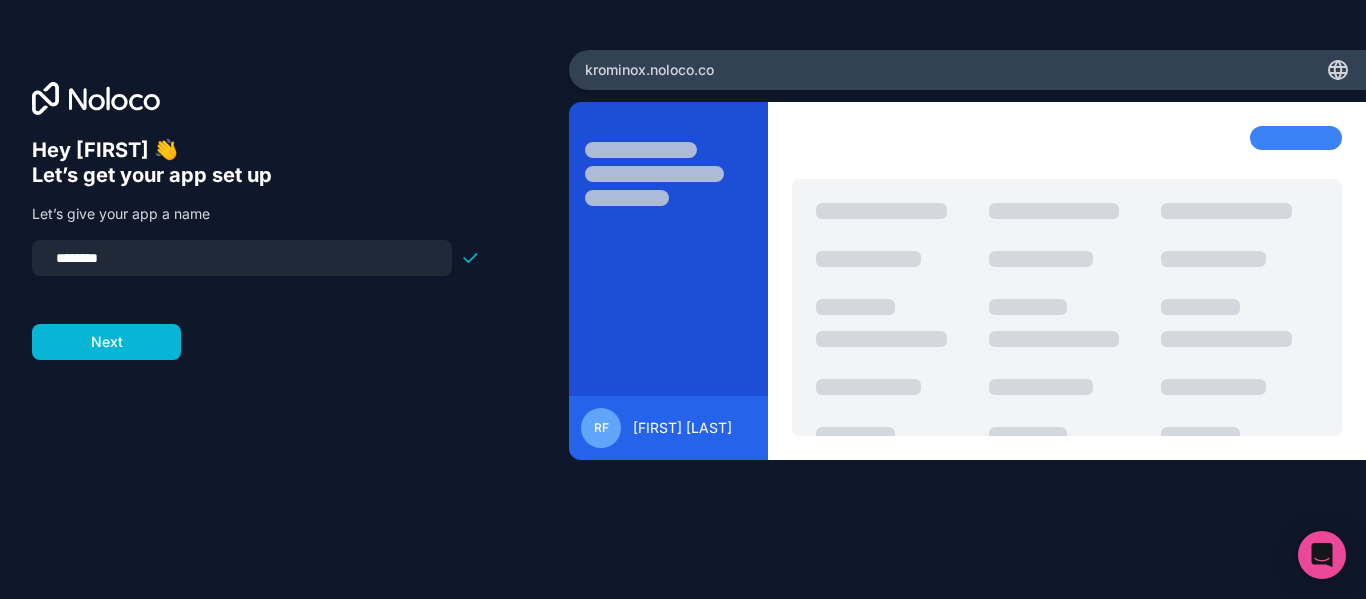drag, startPoint x: 217, startPoint y: 416, endPoint x: 200, endPoint y: 394, distance: 27.802877 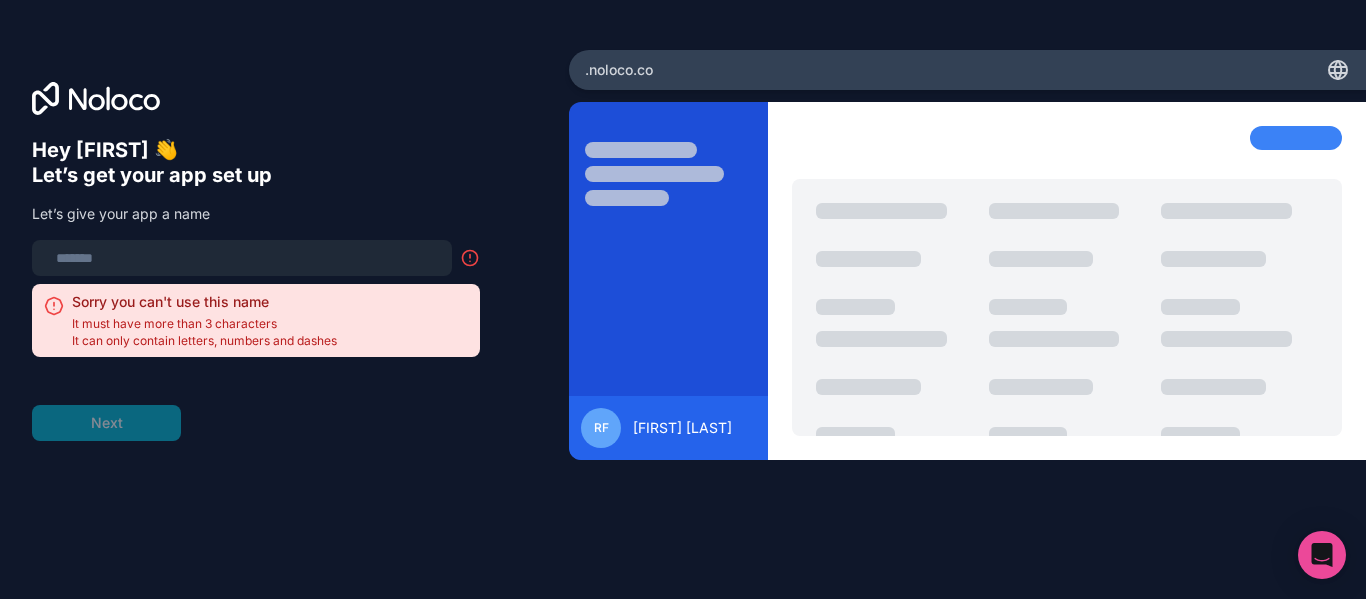 click at bounding box center (242, 258) 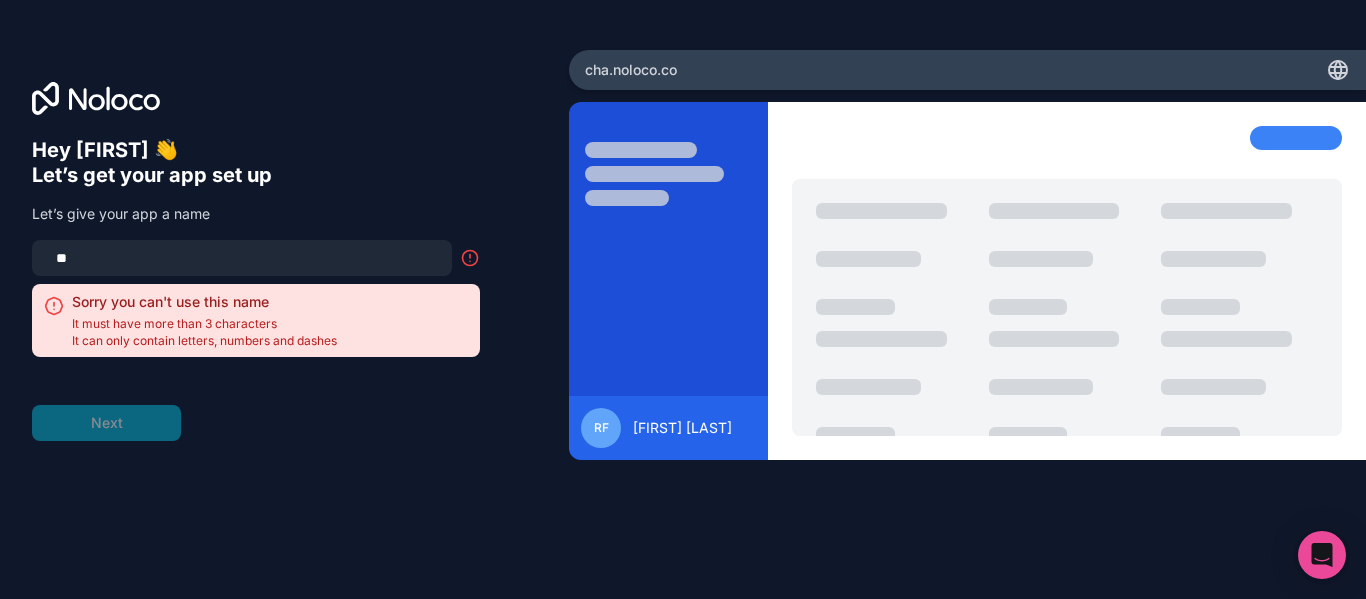 type on "*" 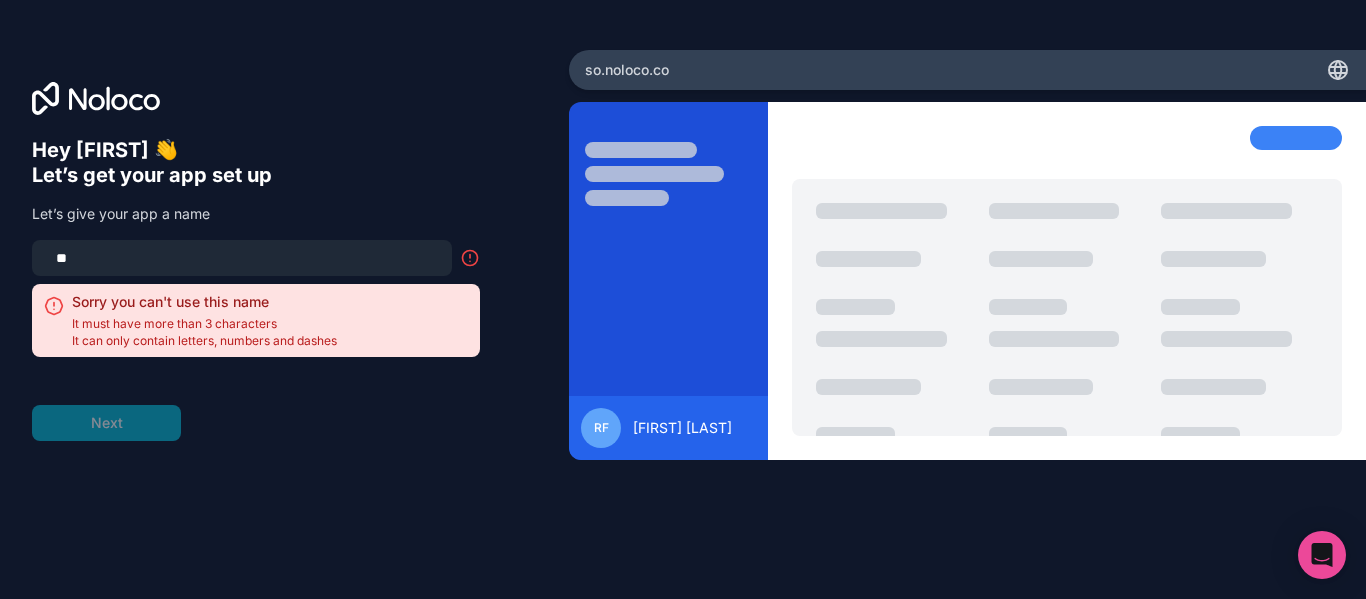 type on "*" 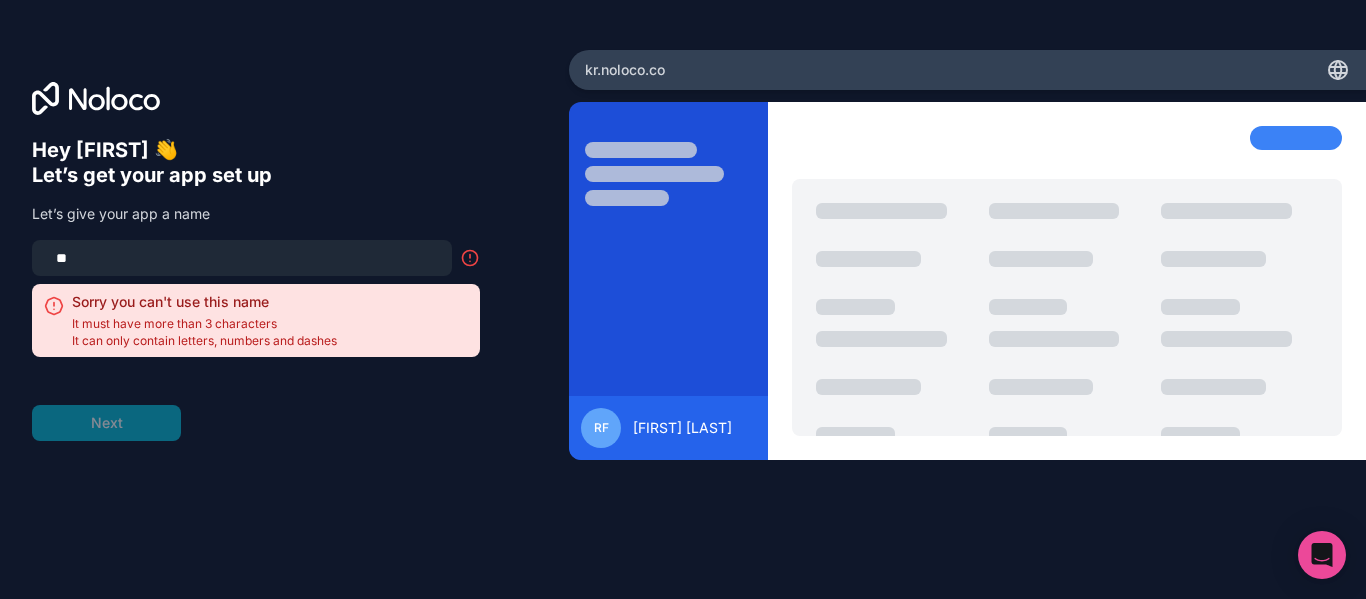 type on "*" 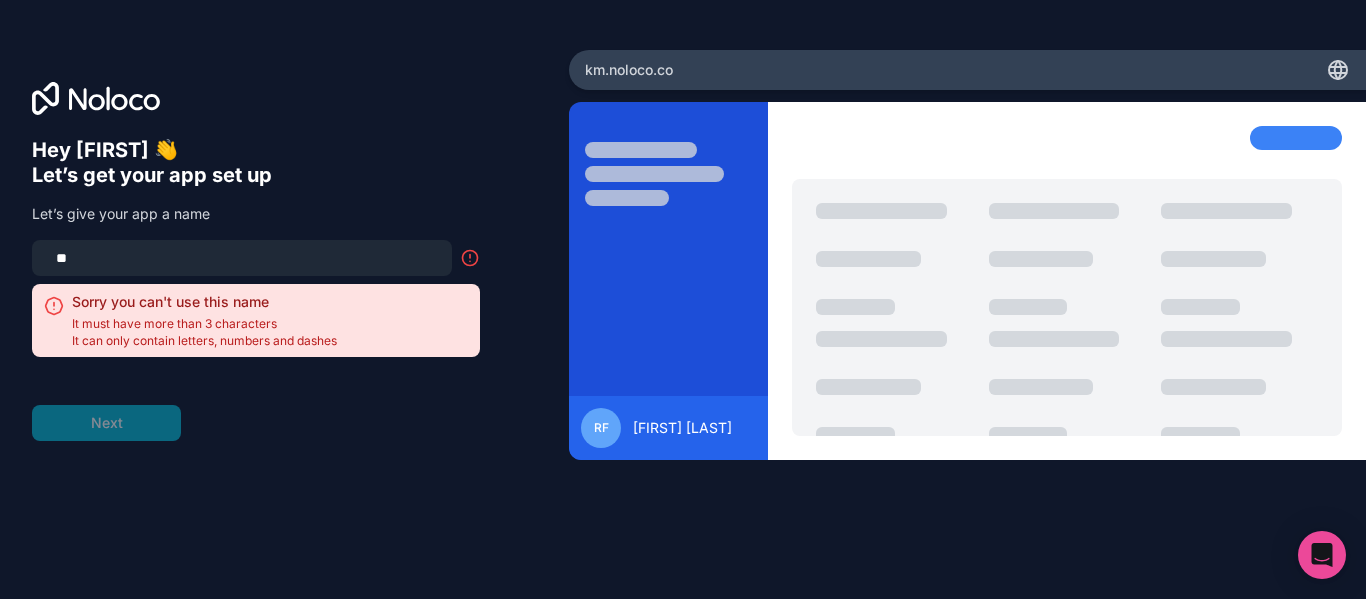 type on "*" 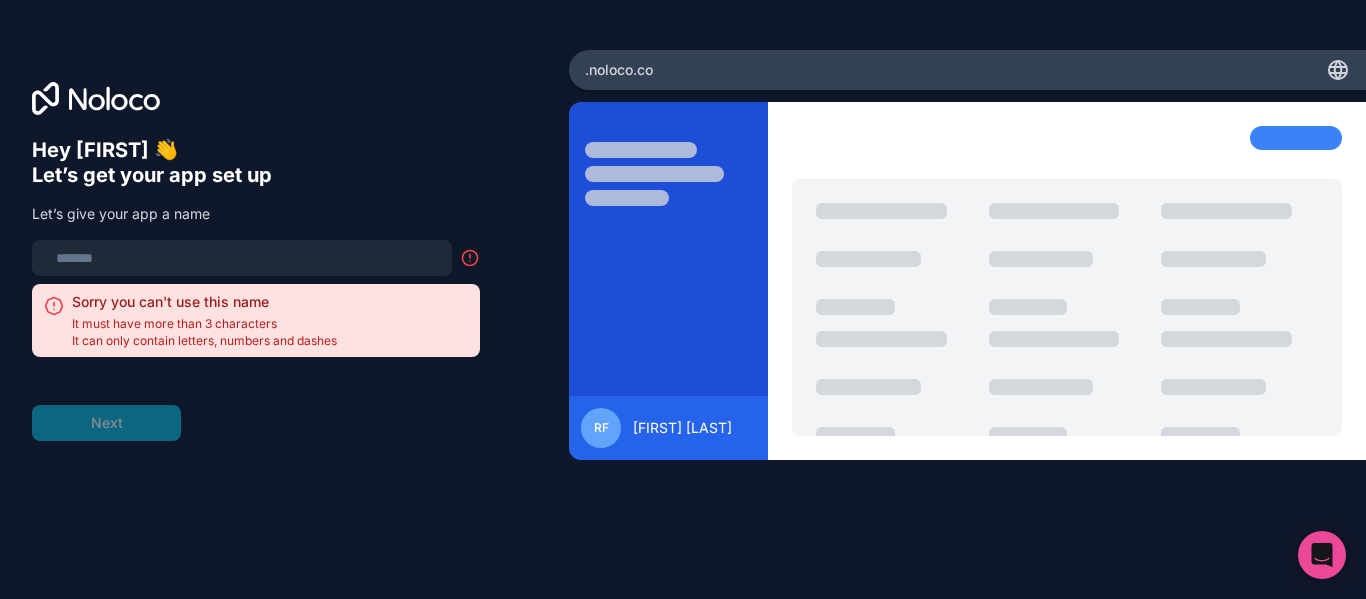 type on "*" 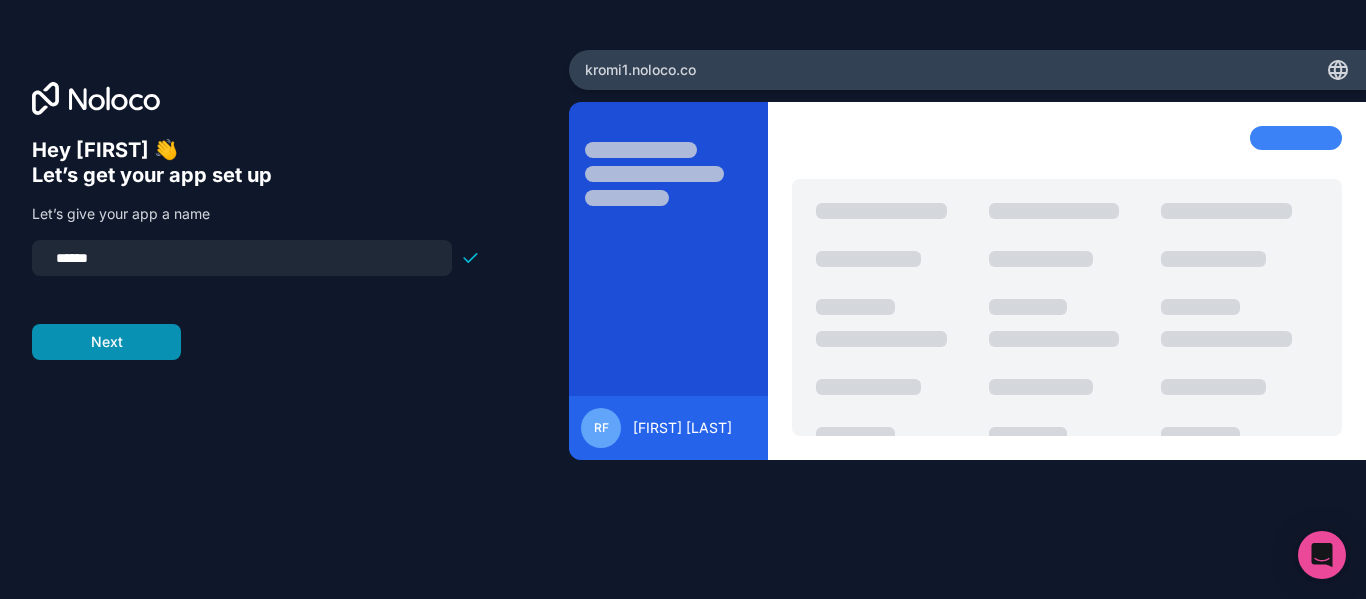 type on "******" 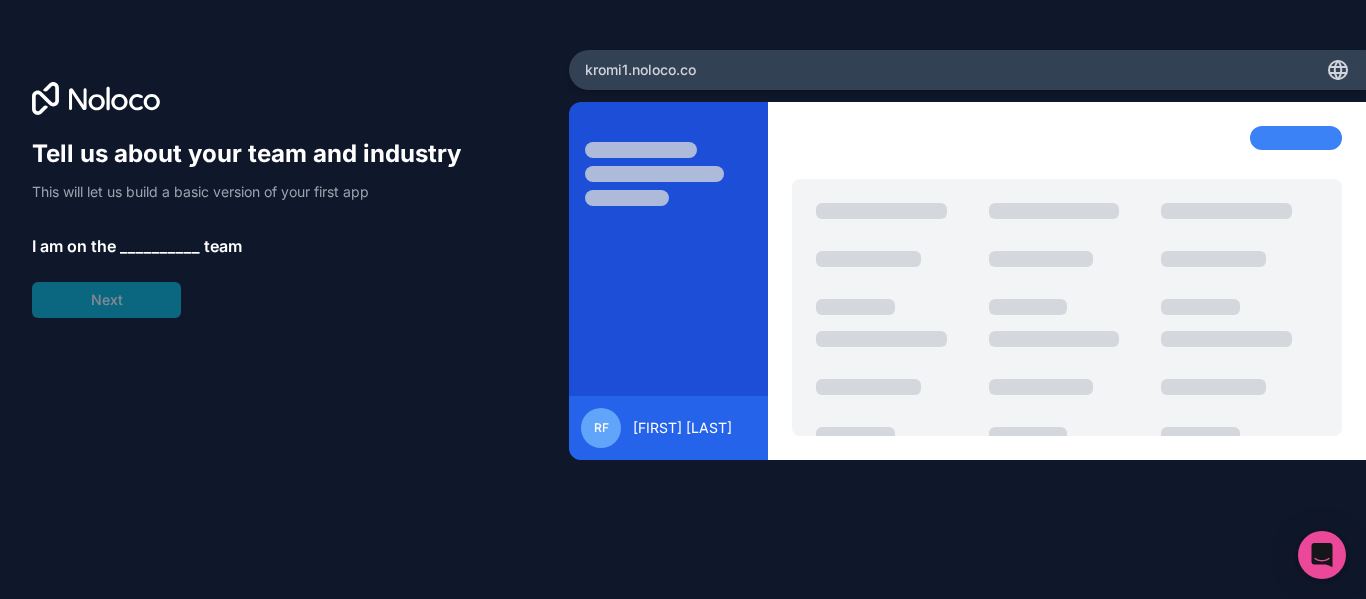 click on "__________" at bounding box center (160, 246) 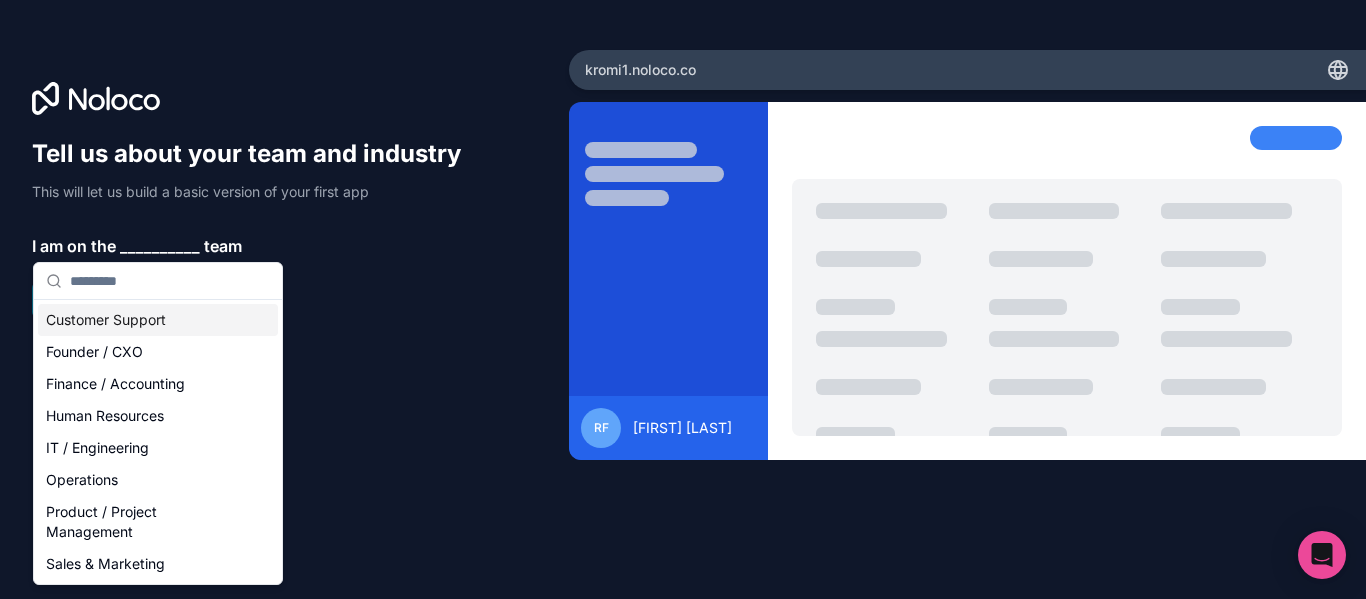click on "Customer Support" at bounding box center (158, 320) 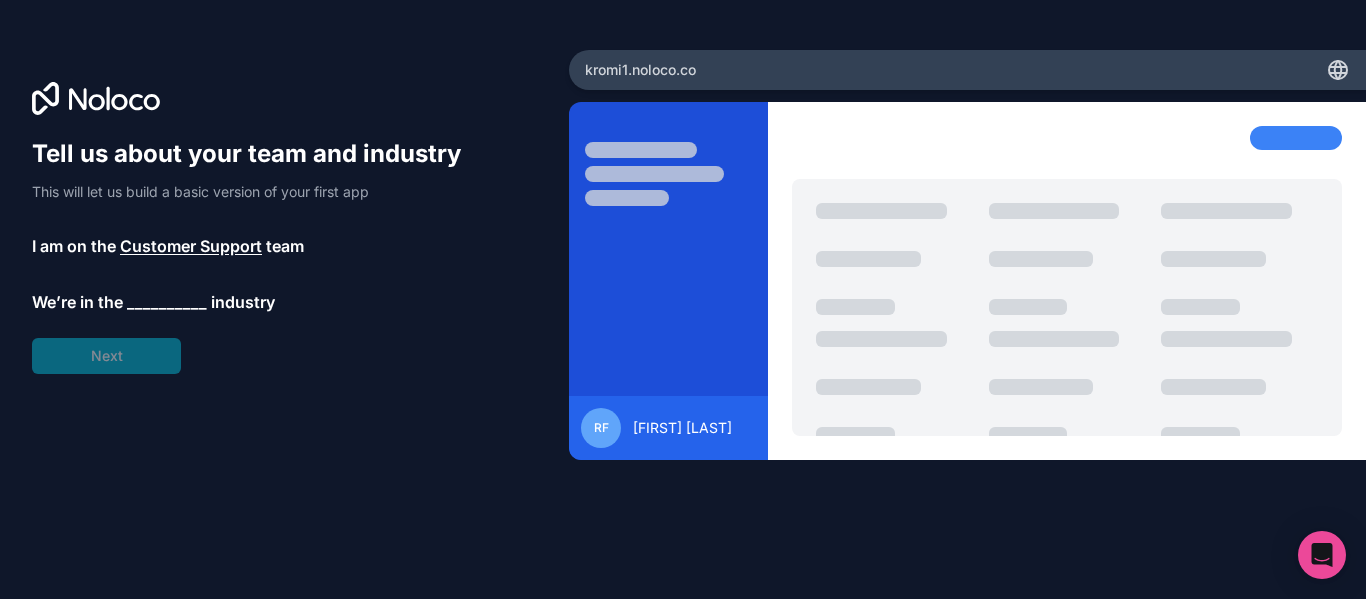click on "__________" at bounding box center [167, 302] 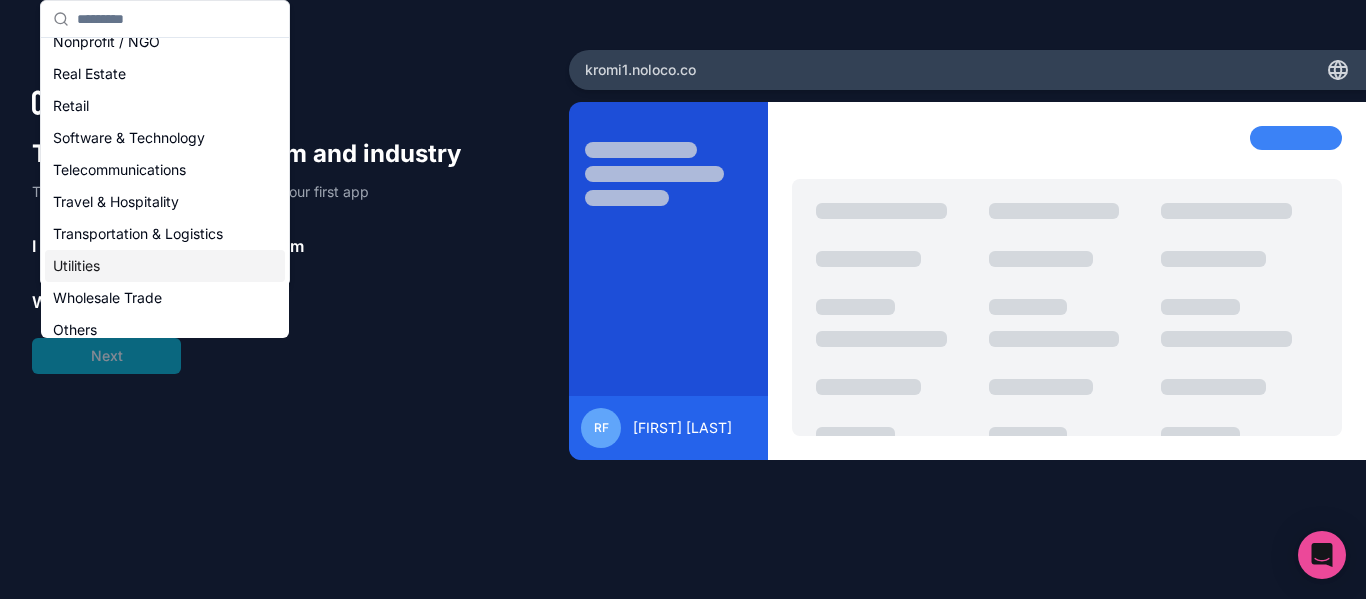 scroll, scrollTop: 412, scrollLeft: 0, axis: vertical 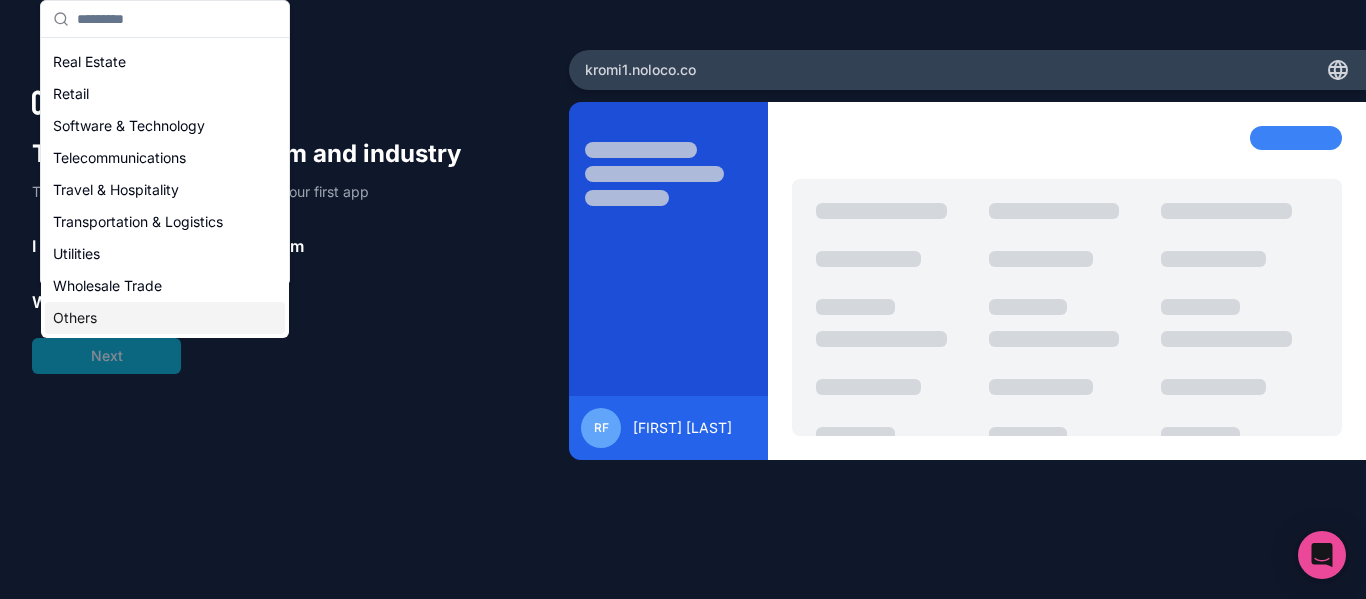 click on "Others" at bounding box center [165, 318] 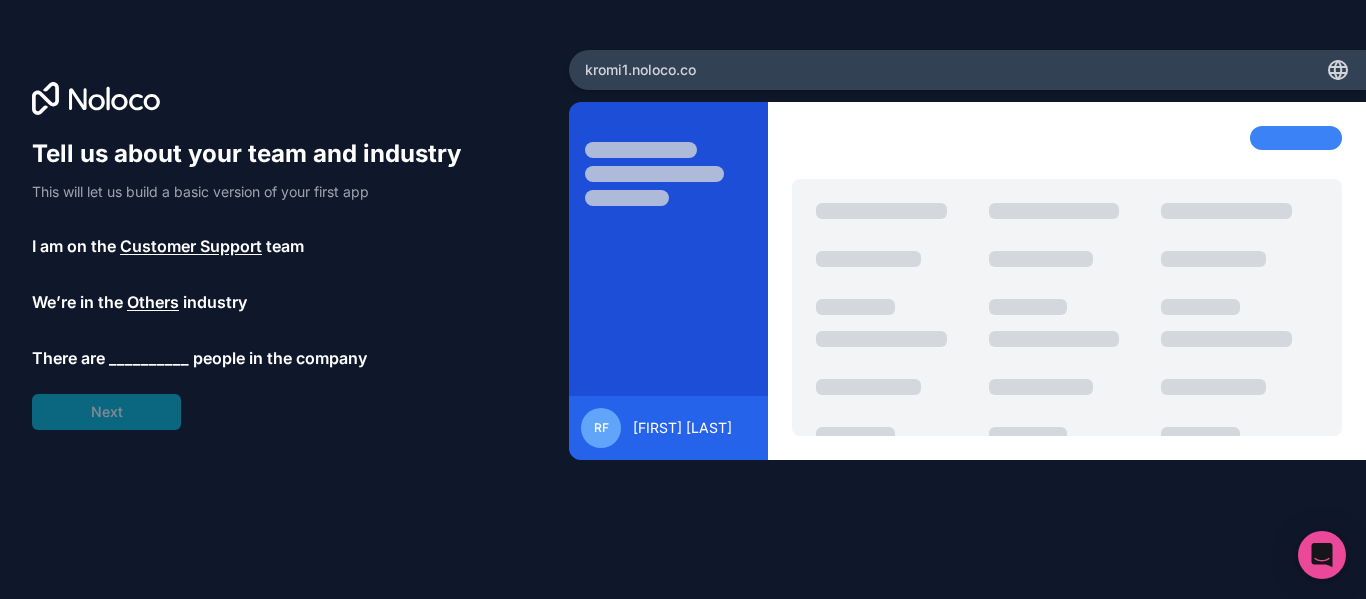 click on "__________" at bounding box center (149, 358) 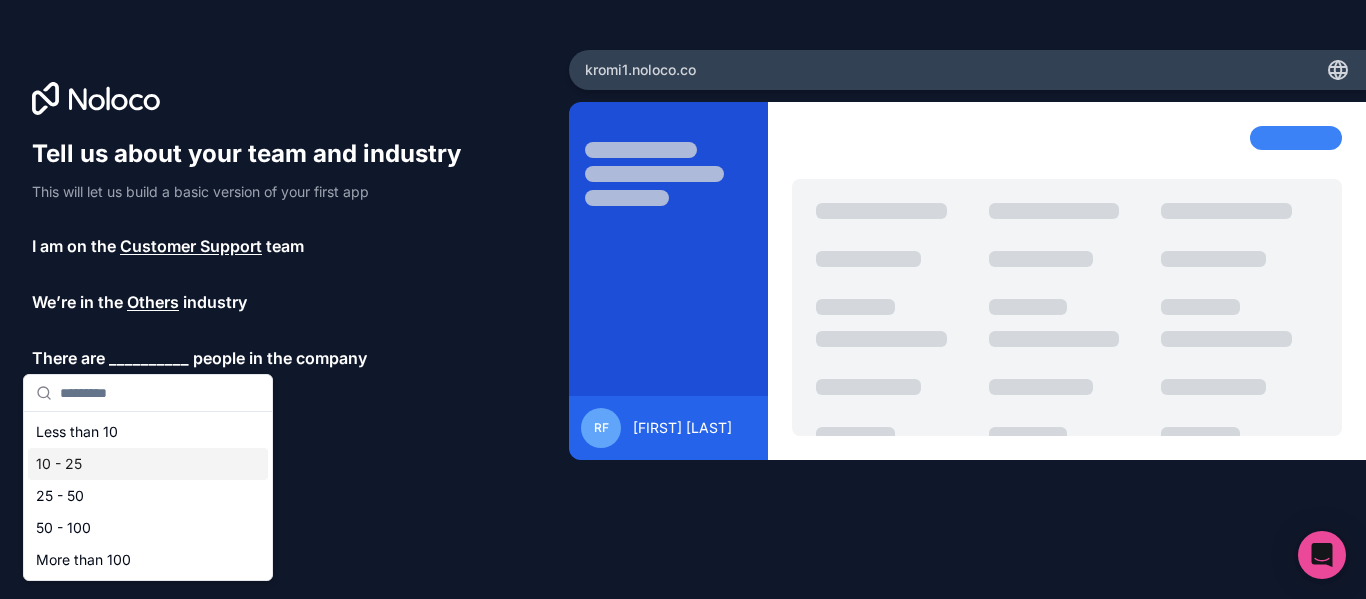 click on "10 - 25" at bounding box center [148, 464] 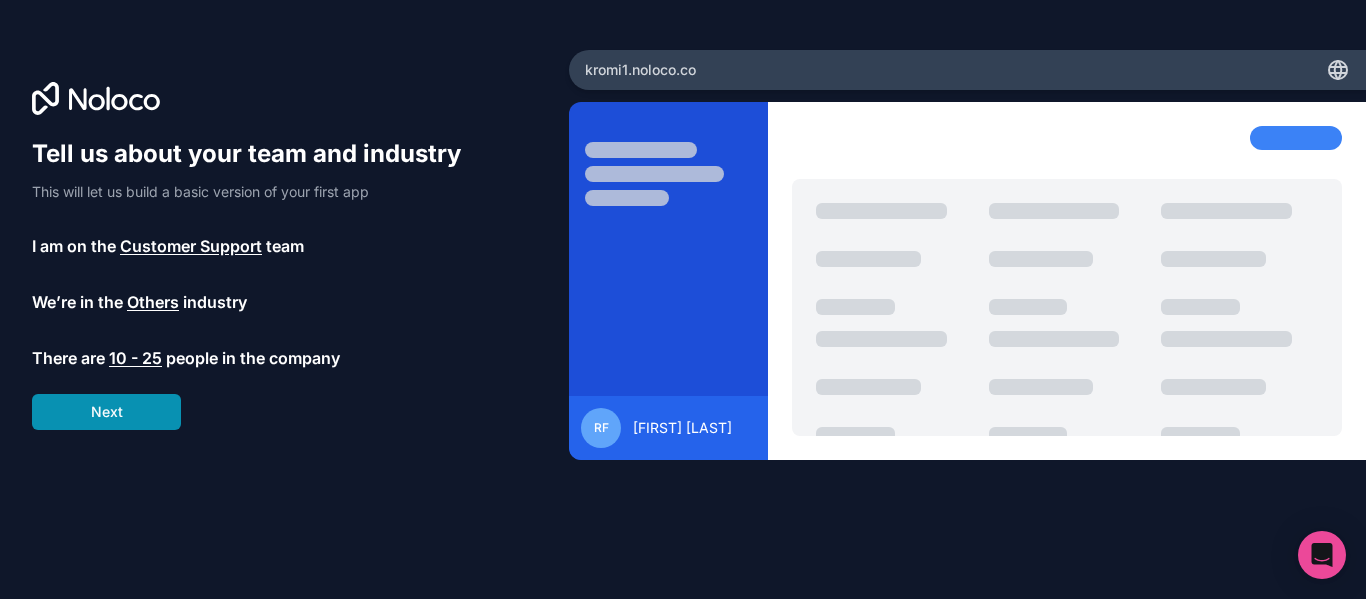 click on "Next" at bounding box center [106, 412] 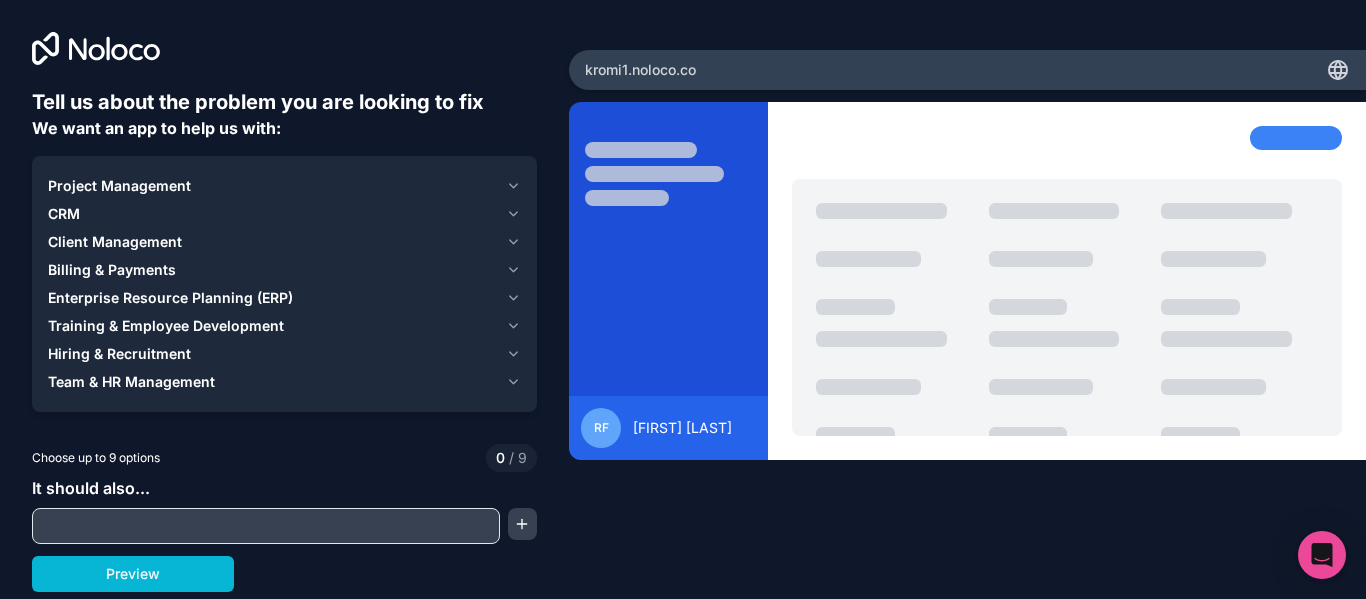 click at bounding box center (266, 526) 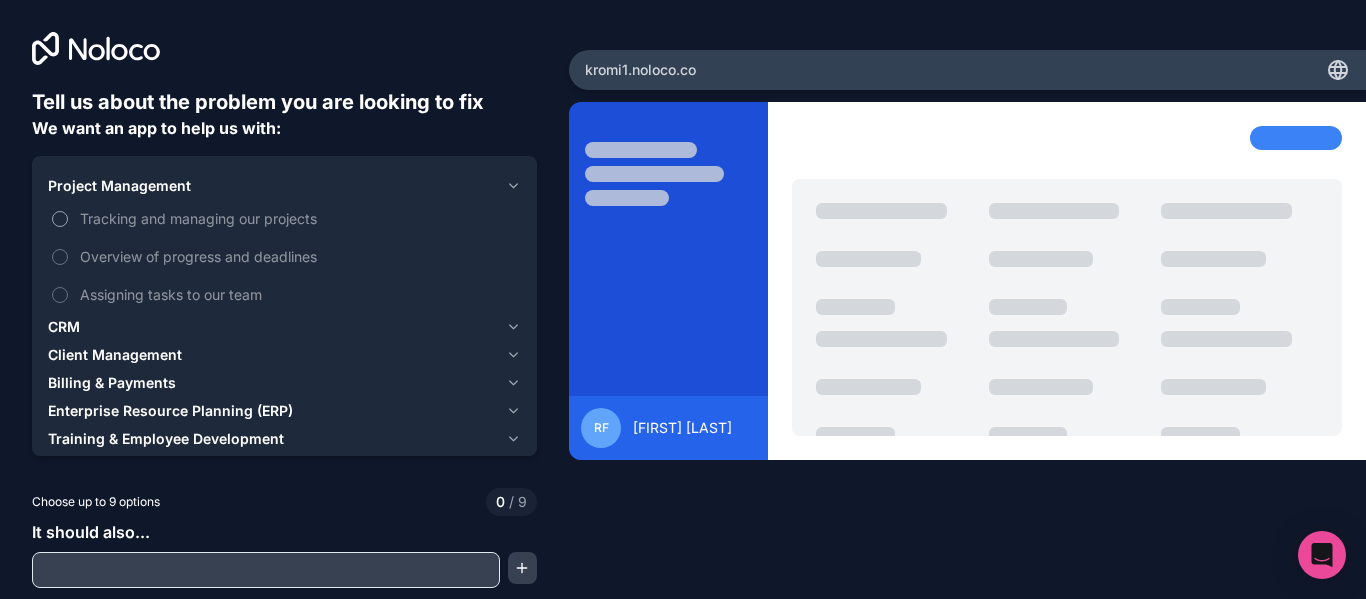 click on "Tracking and managing our projects" at bounding box center [284, 218] 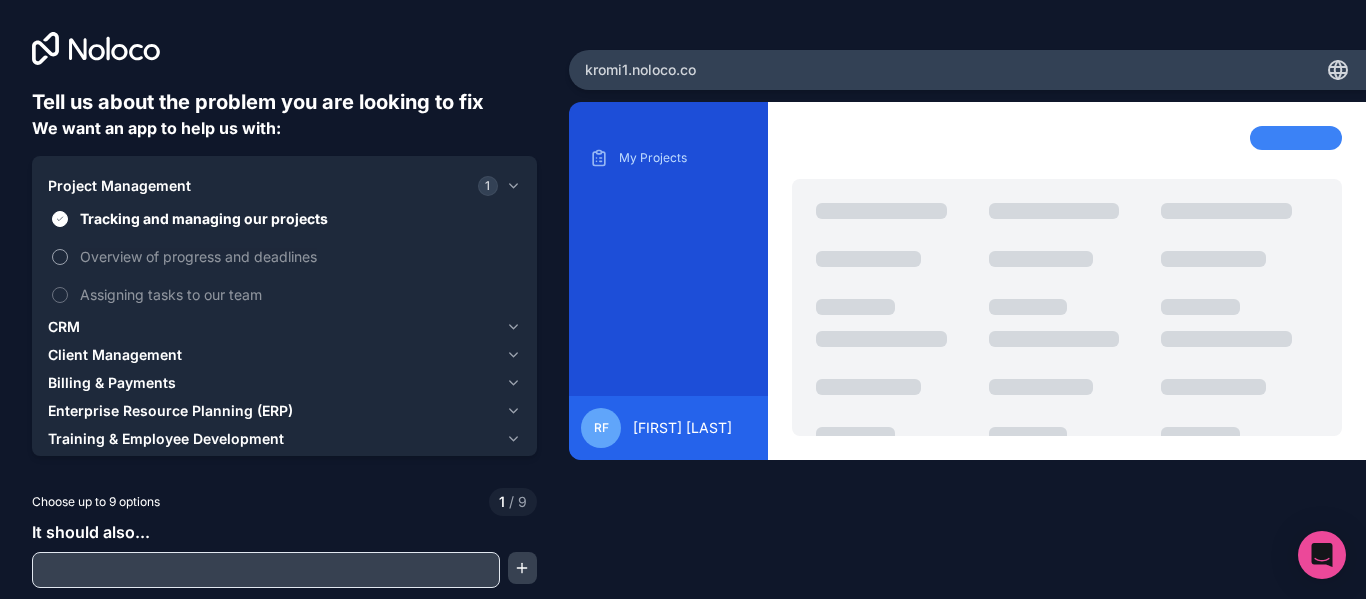 click on "Overview of progress and deadlines" at bounding box center (60, 257) 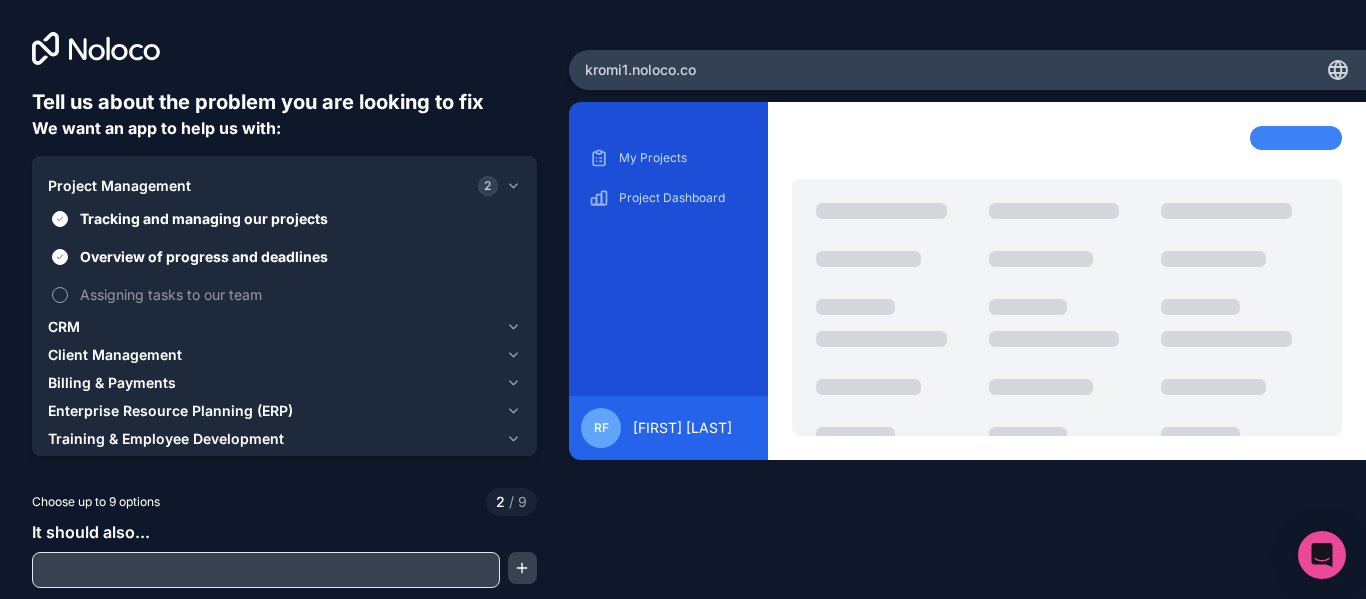 click on "Assigning tasks to our team" at bounding box center (60, 295) 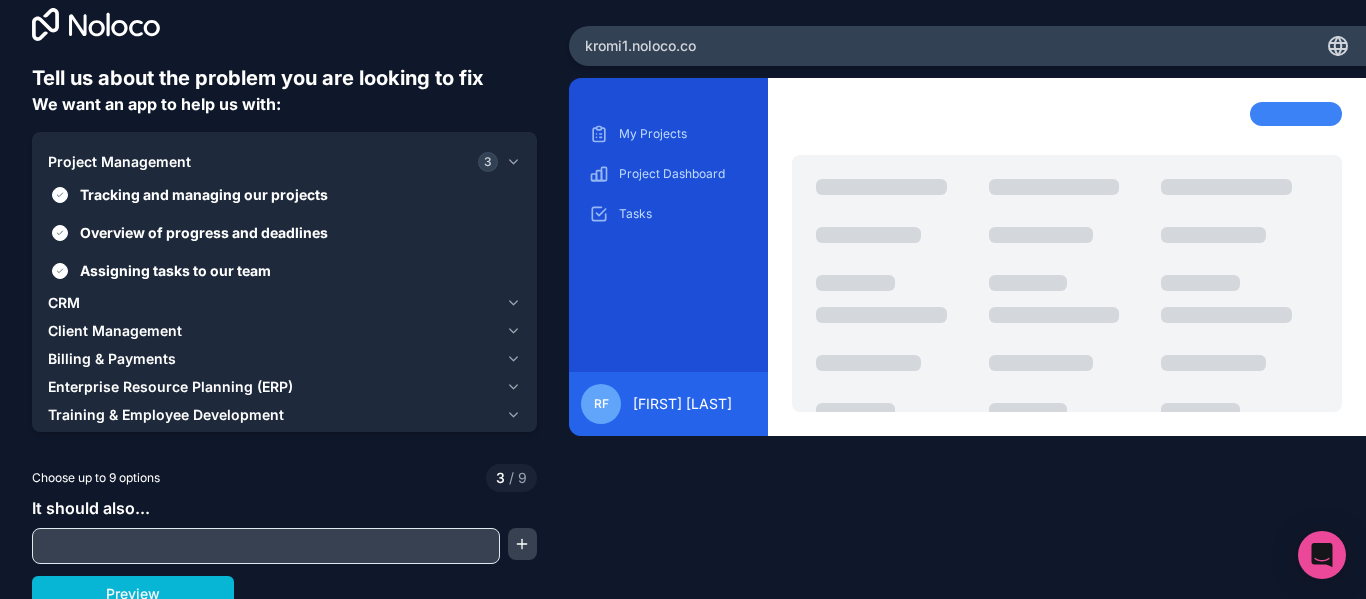 scroll, scrollTop: 37, scrollLeft: 0, axis: vertical 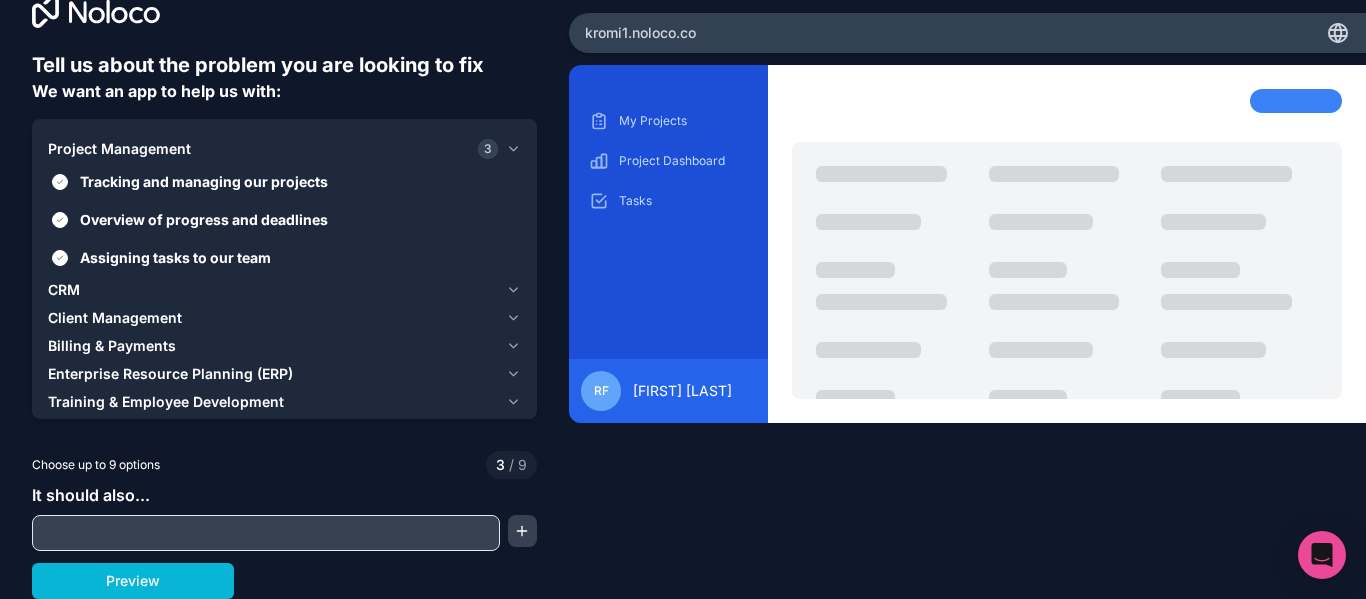 click on "Preview" at bounding box center (133, 581) 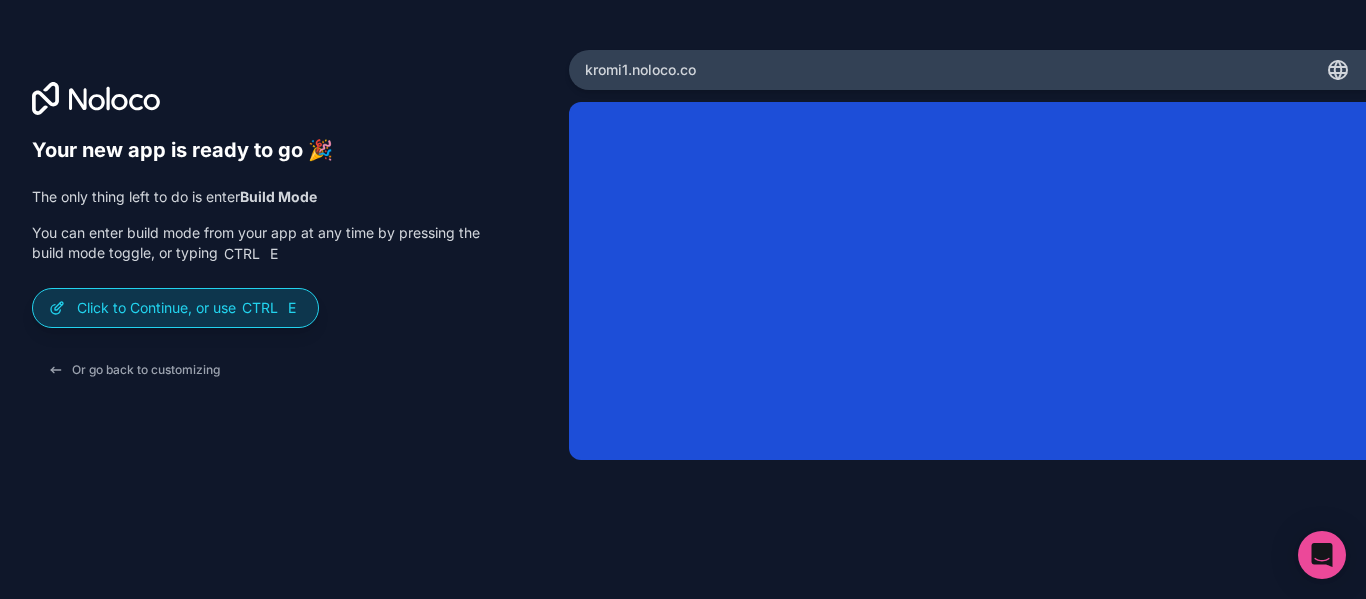 click on "Click to Continue, or use  Ctrl E" at bounding box center [189, 308] 